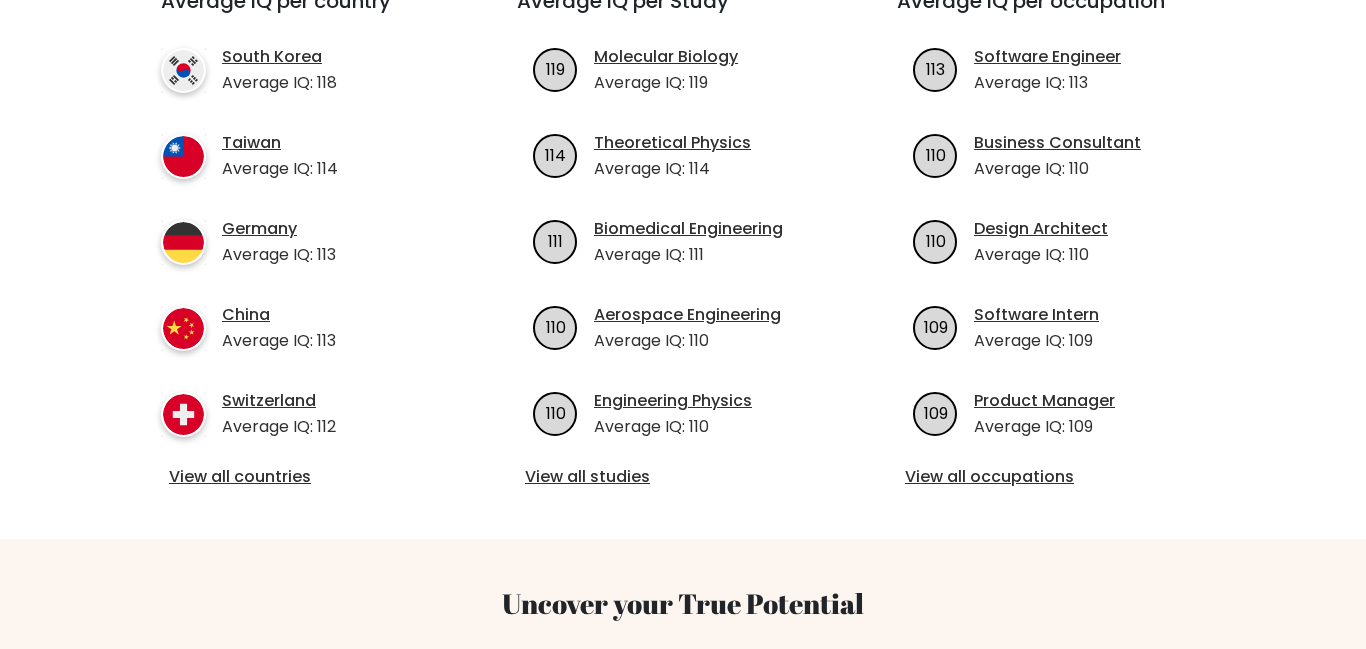 scroll, scrollTop: 767, scrollLeft: 0, axis: vertical 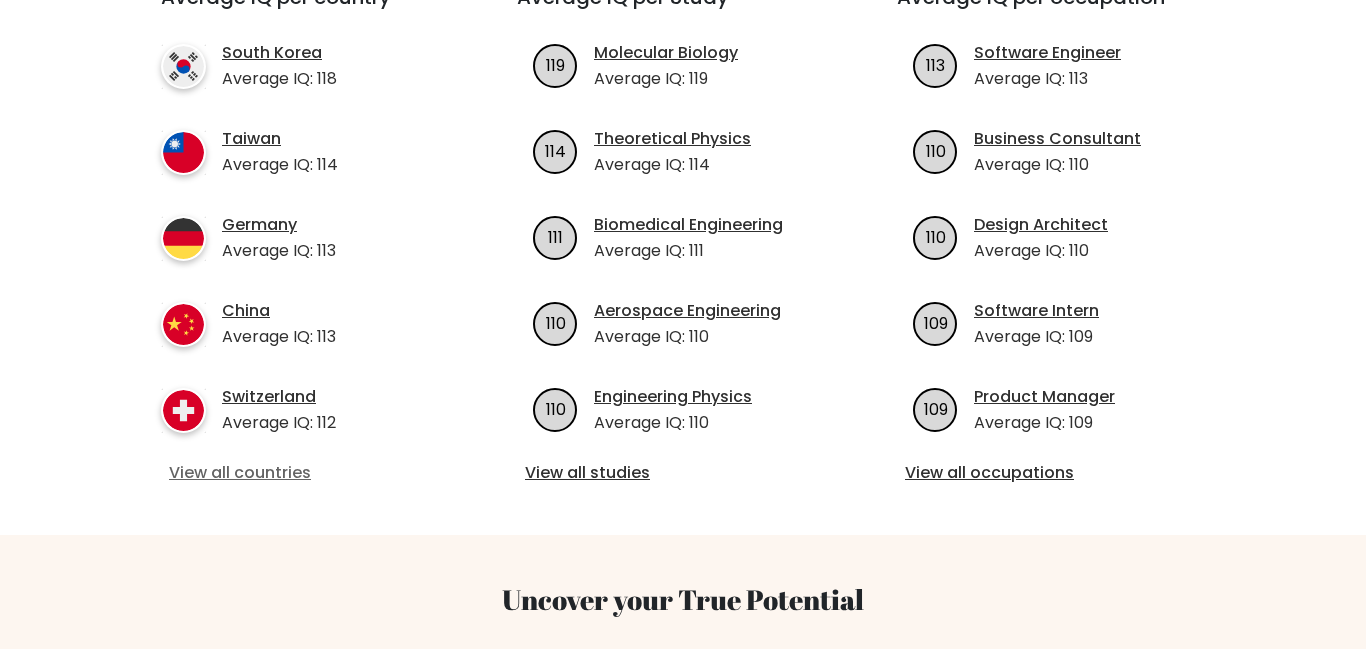 click on "View all countries" at bounding box center [303, 473] 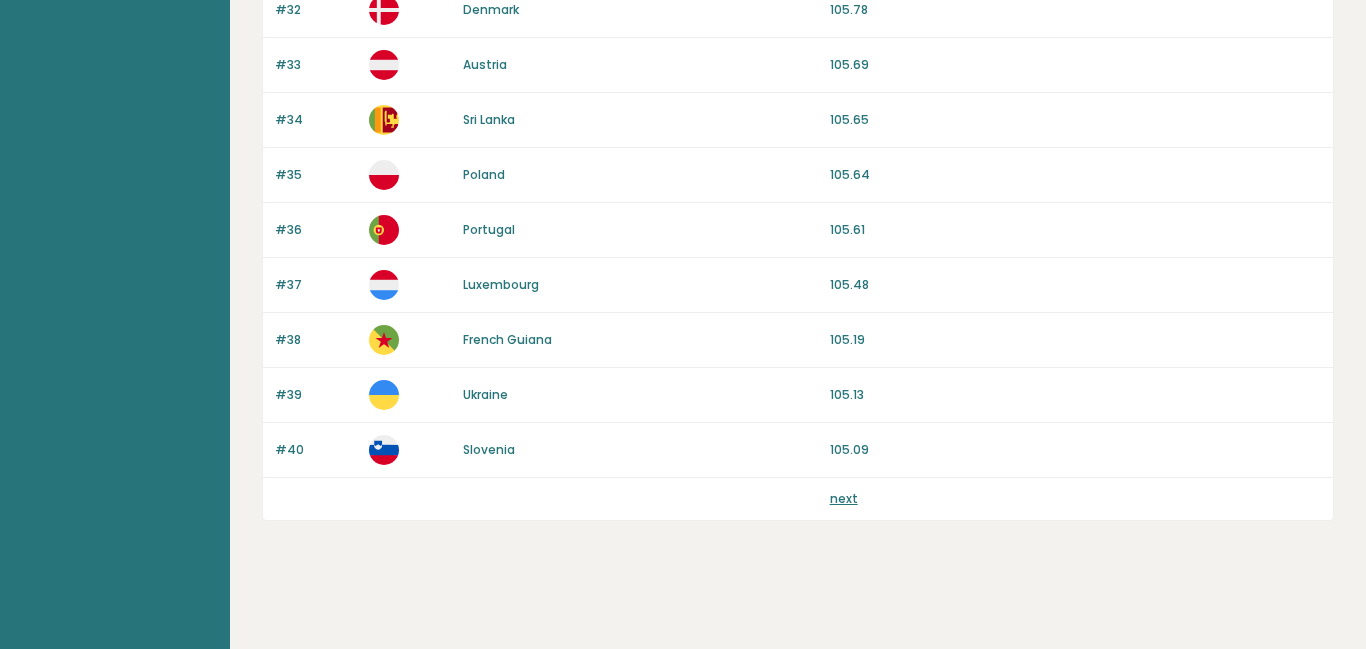 scroll, scrollTop: 0, scrollLeft: 0, axis: both 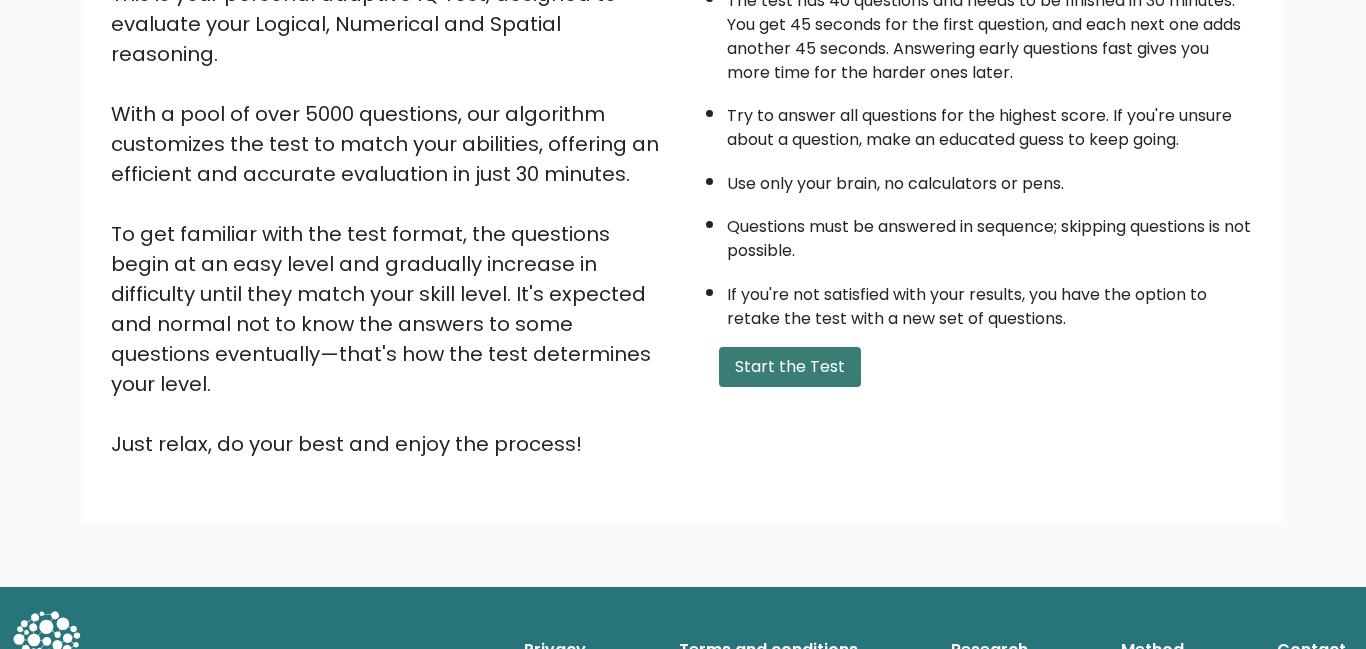 click on "Start the Test" at bounding box center (790, 367) 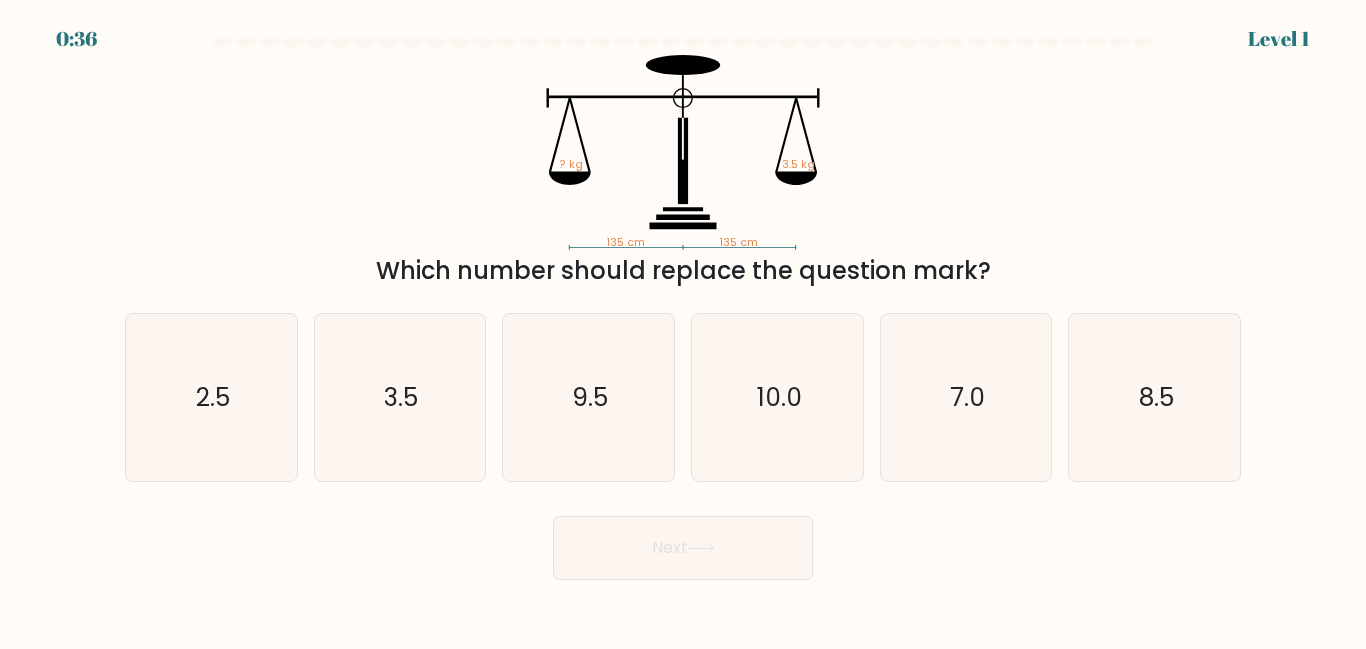click on "Which number should replace the question mark?" at bounding box center [683, 271] 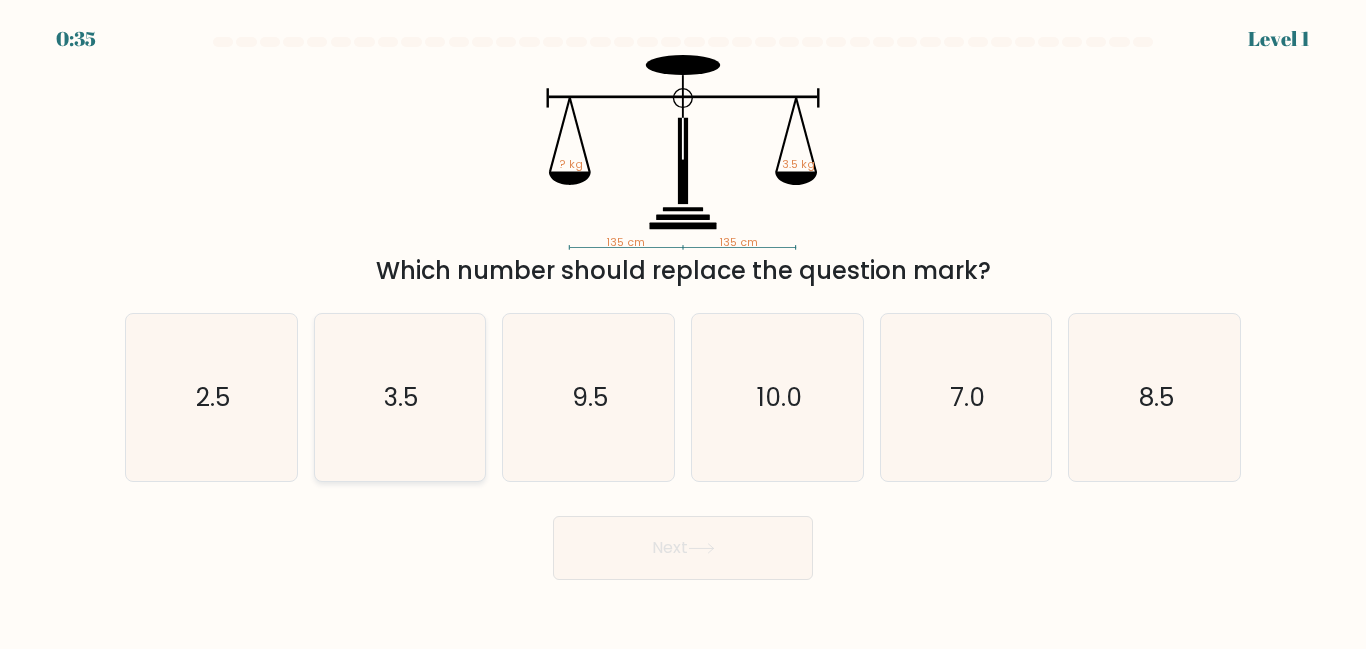 click on "3.5" at bounding box center [399, 397] 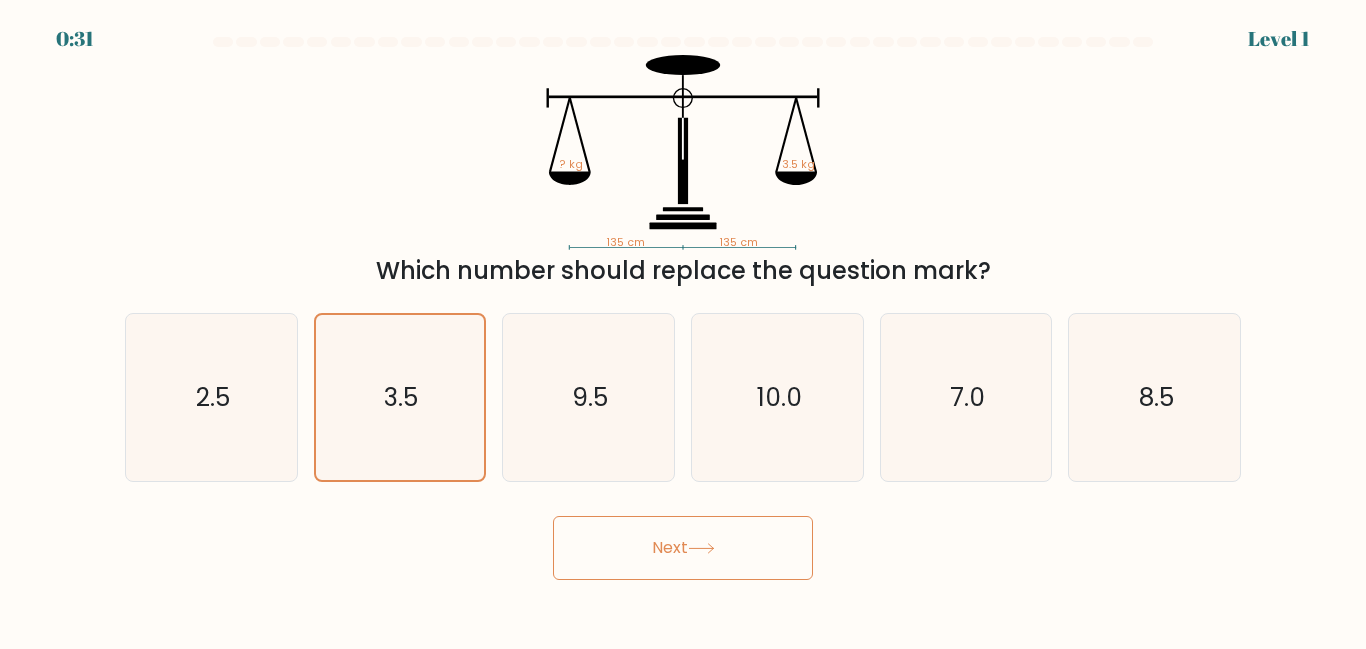 click on "Next" at bounding box center [683, 548] 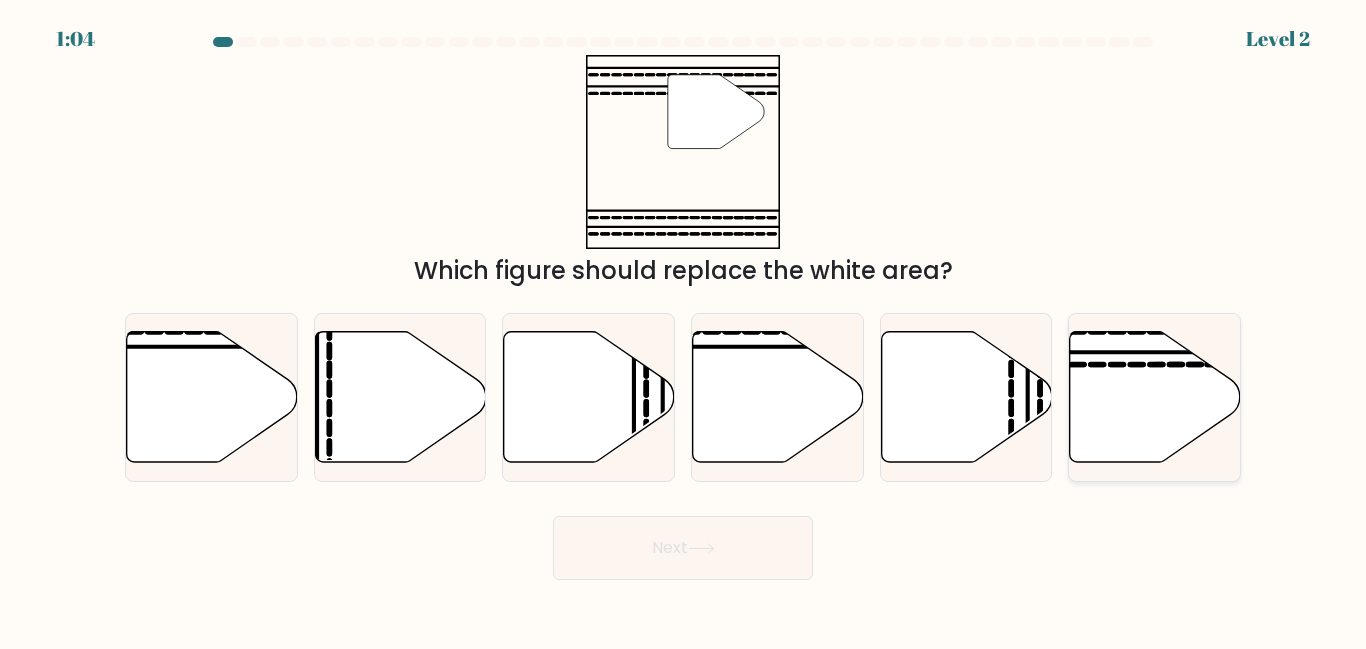 click at bounding box center (1155, 397) 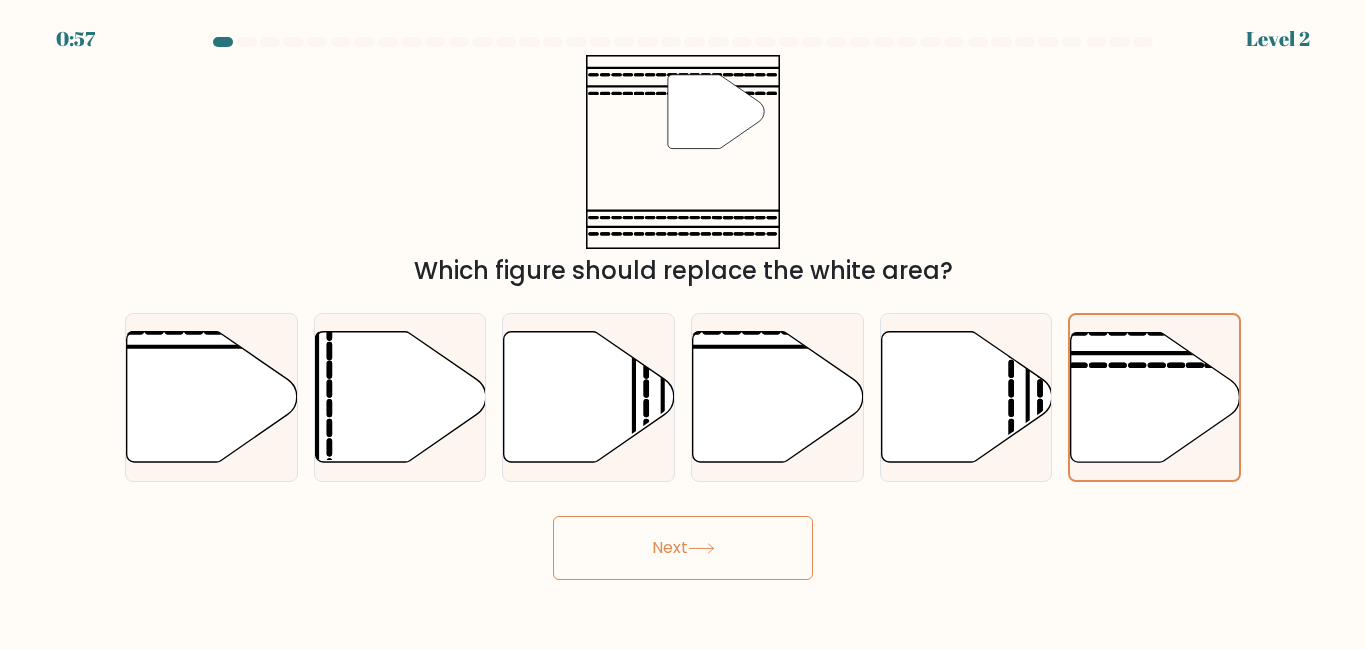 click on "Next" at bounding box center (683, 548) 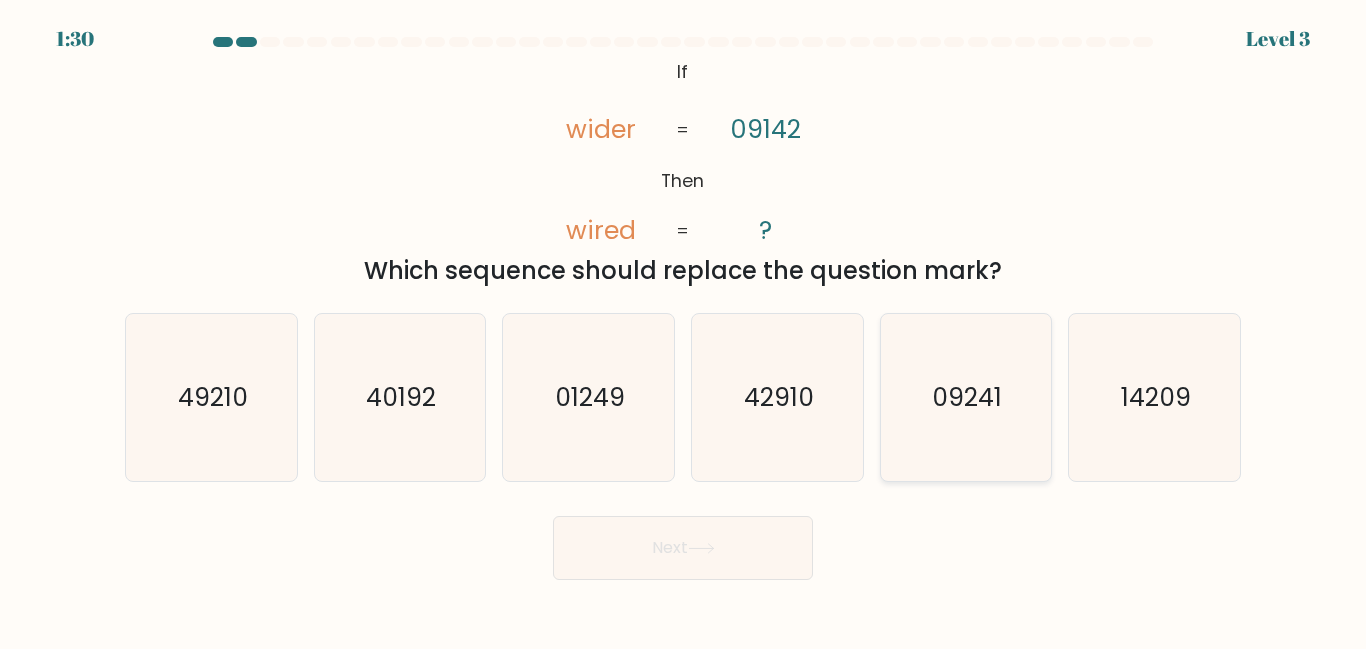 click on "09241" at bounding box center (968, 397) 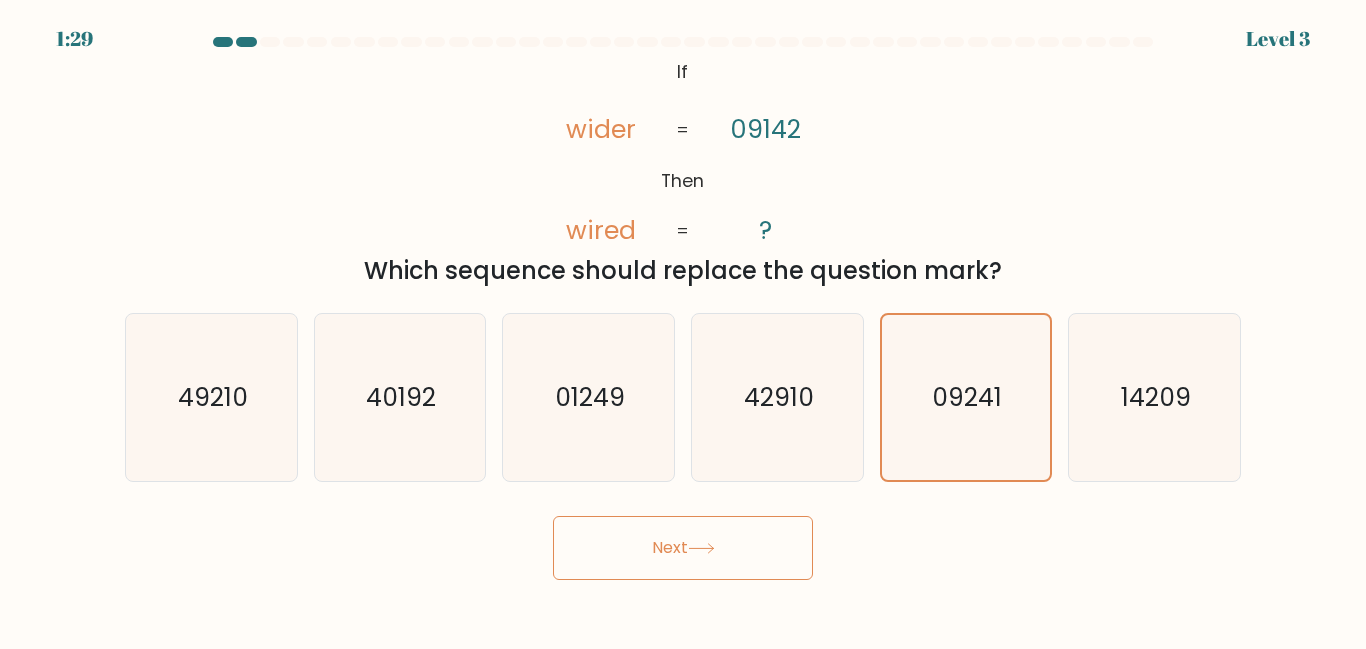 click on "Next" at bounding box center (683, 548) 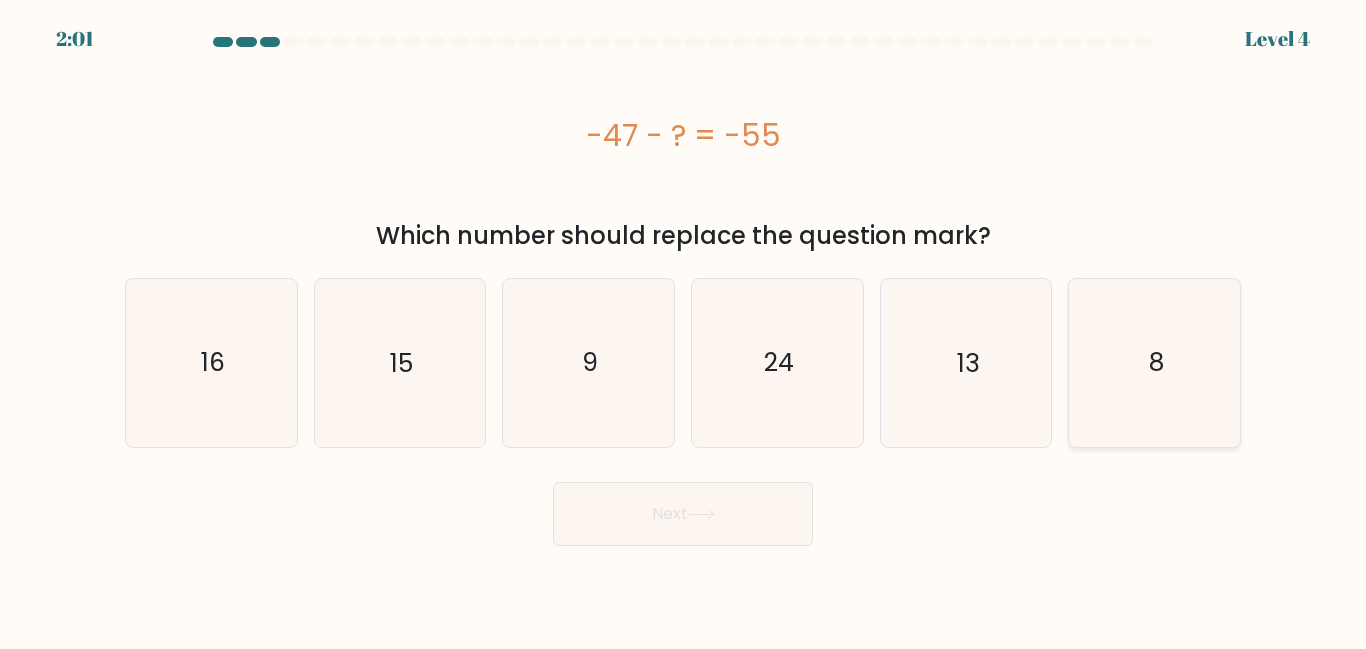 click on "8" at bounding box center (1154, 362) 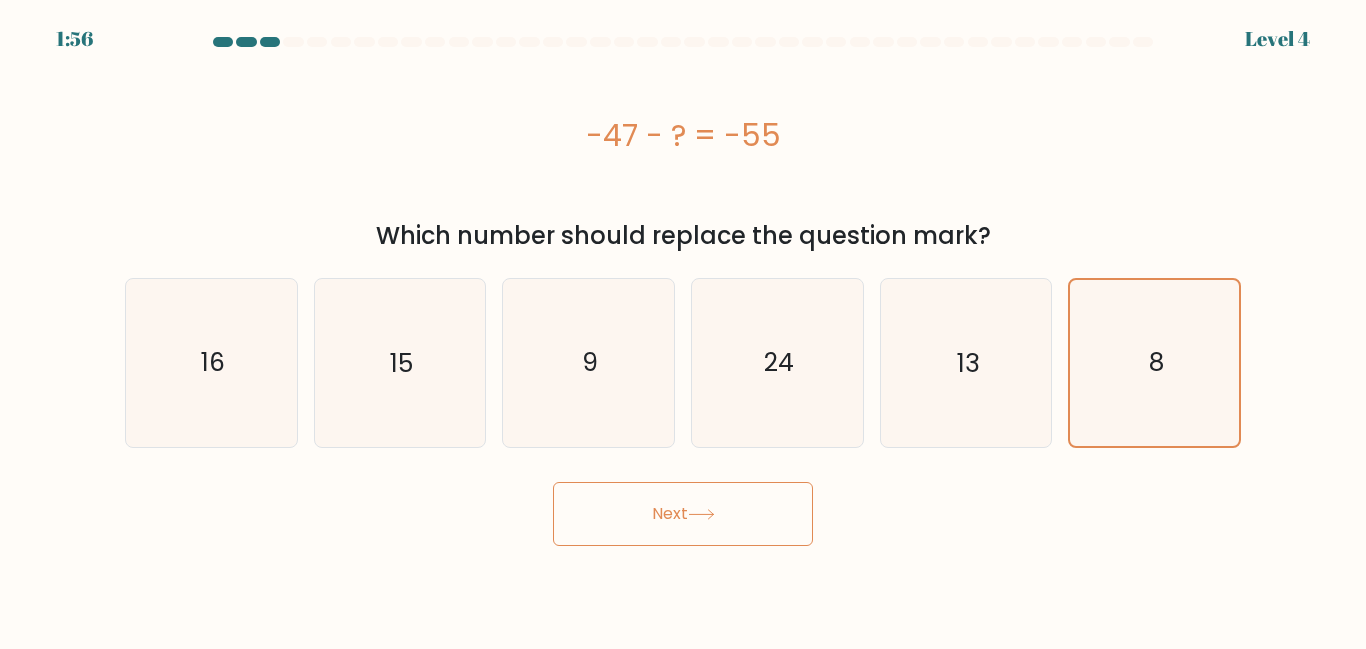 click on "Next" at bounding box center (683, 514) 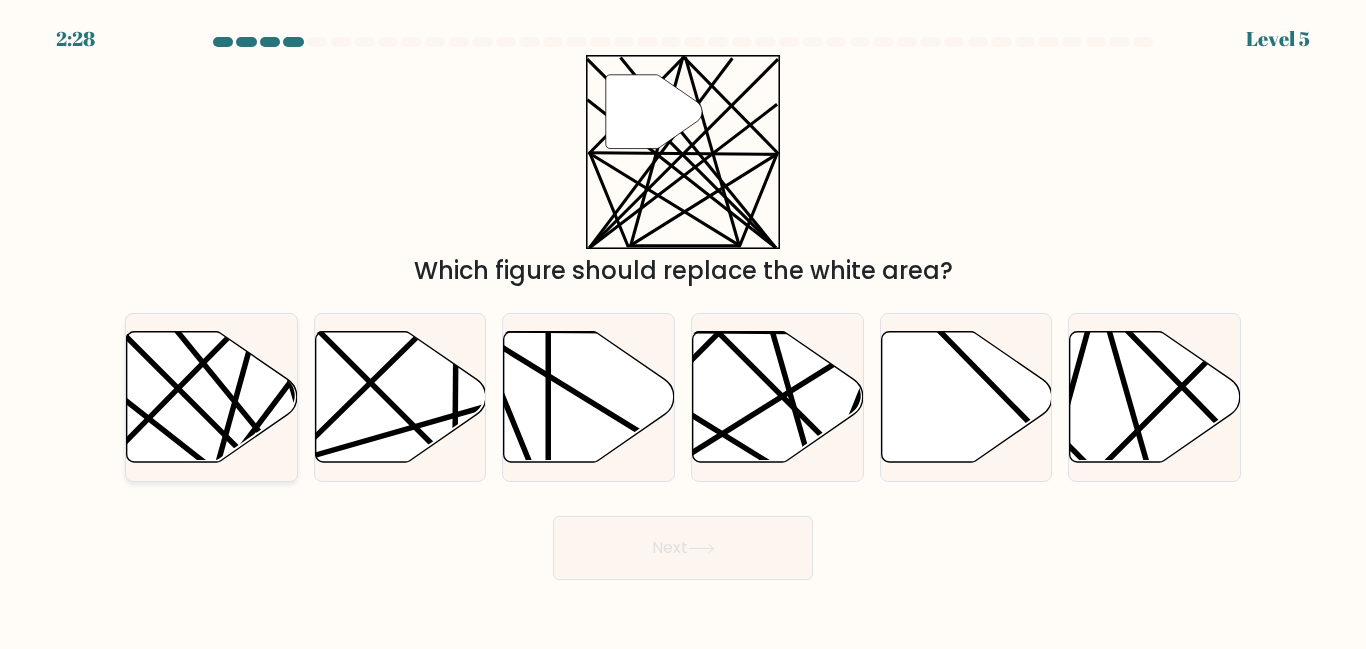 click at bounding box center [212, 397] 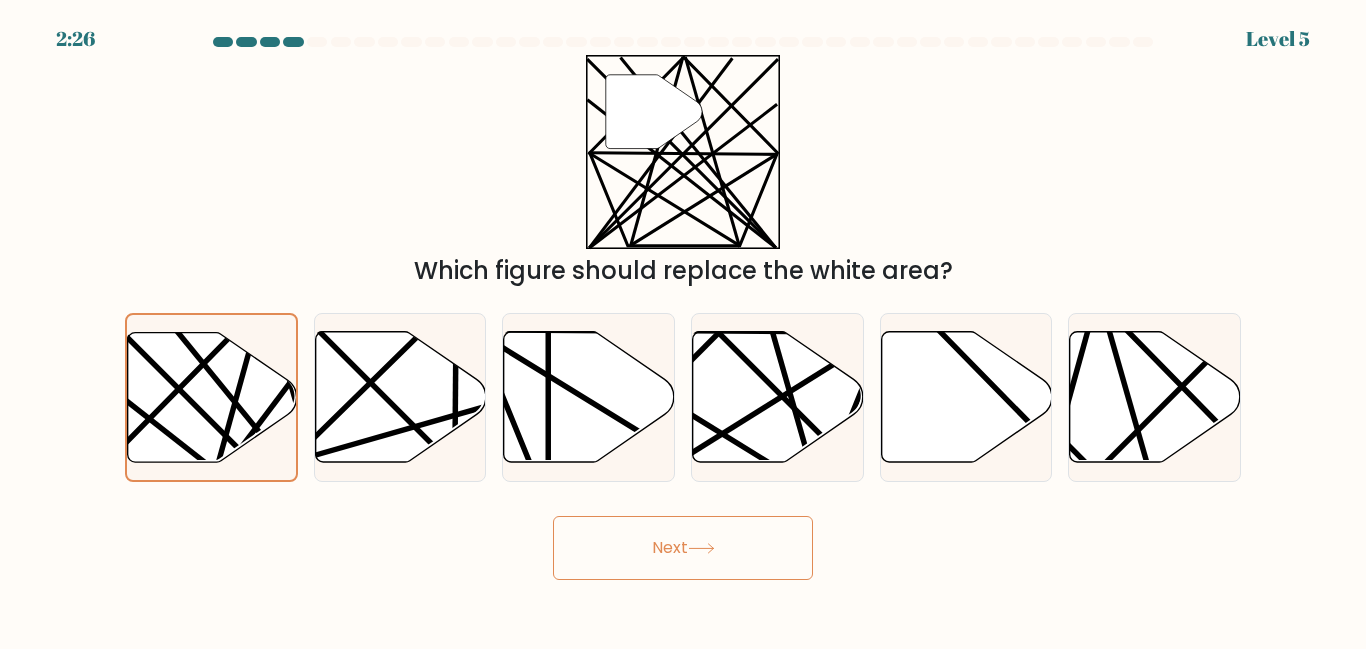 click on "2:26
Level 5" at bounding box center [683, 324] 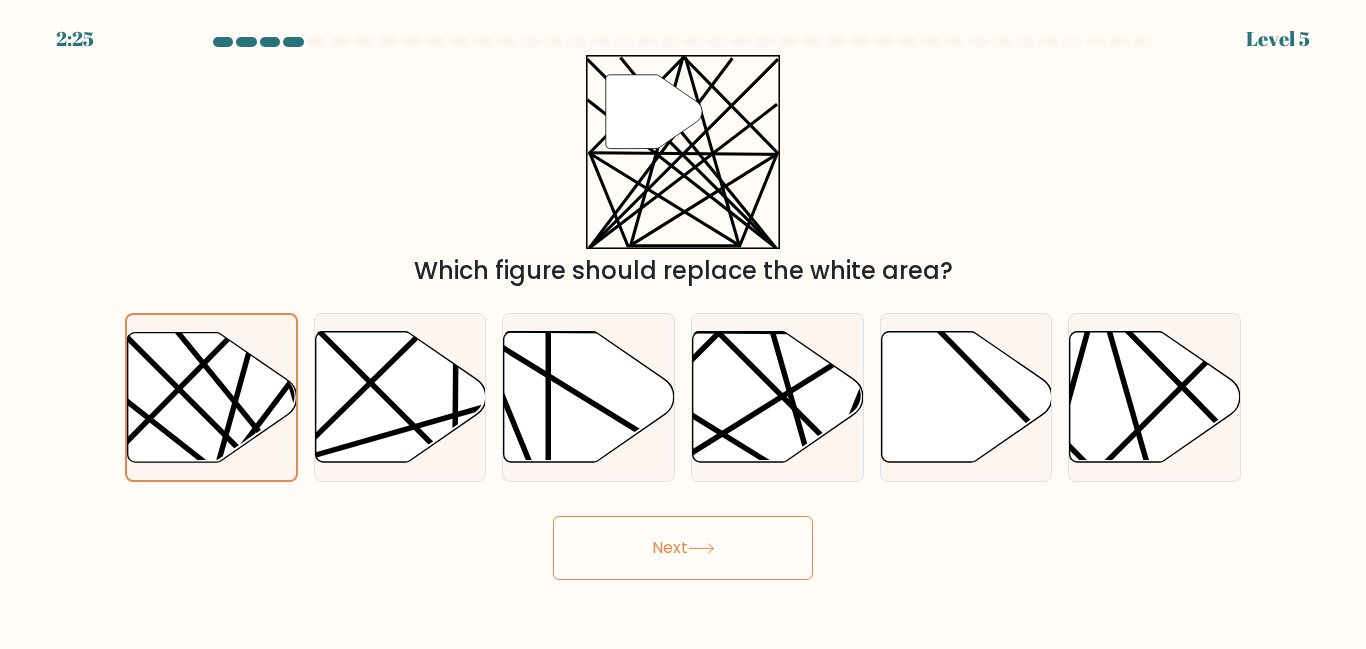 click on "Next" at bounding box center [683, 548] 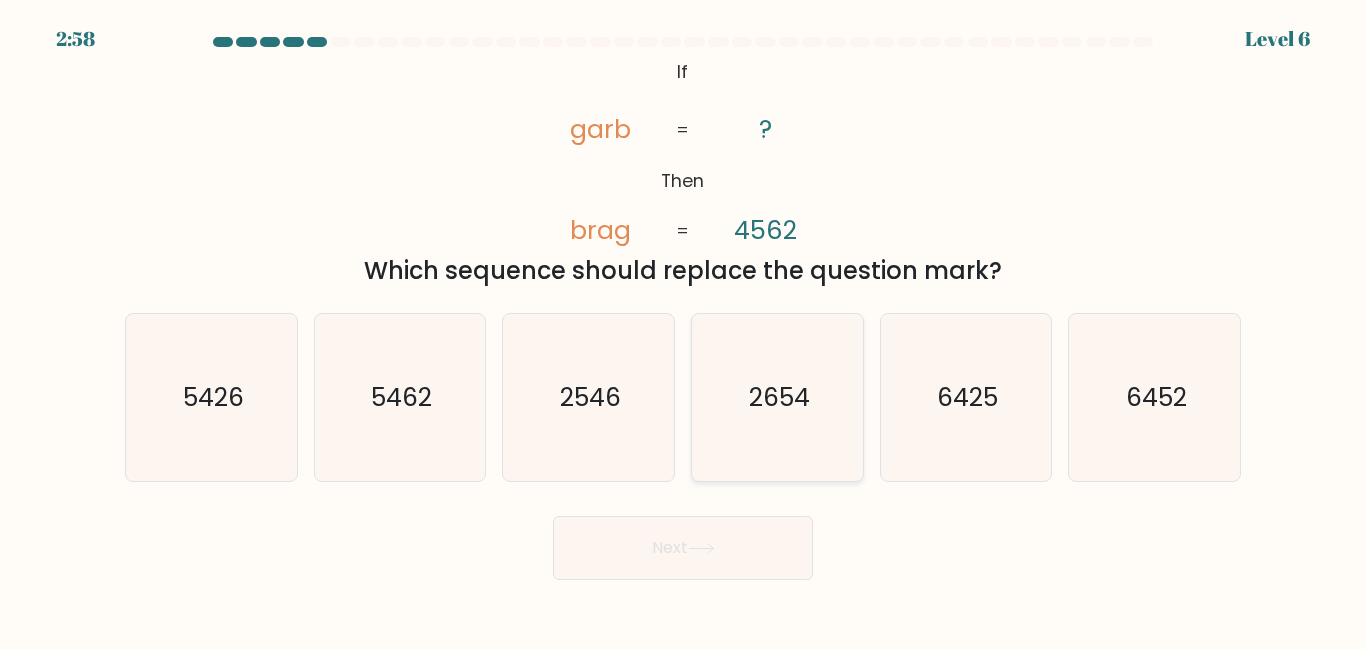 click on "2654" at bounding box center (778, 397) 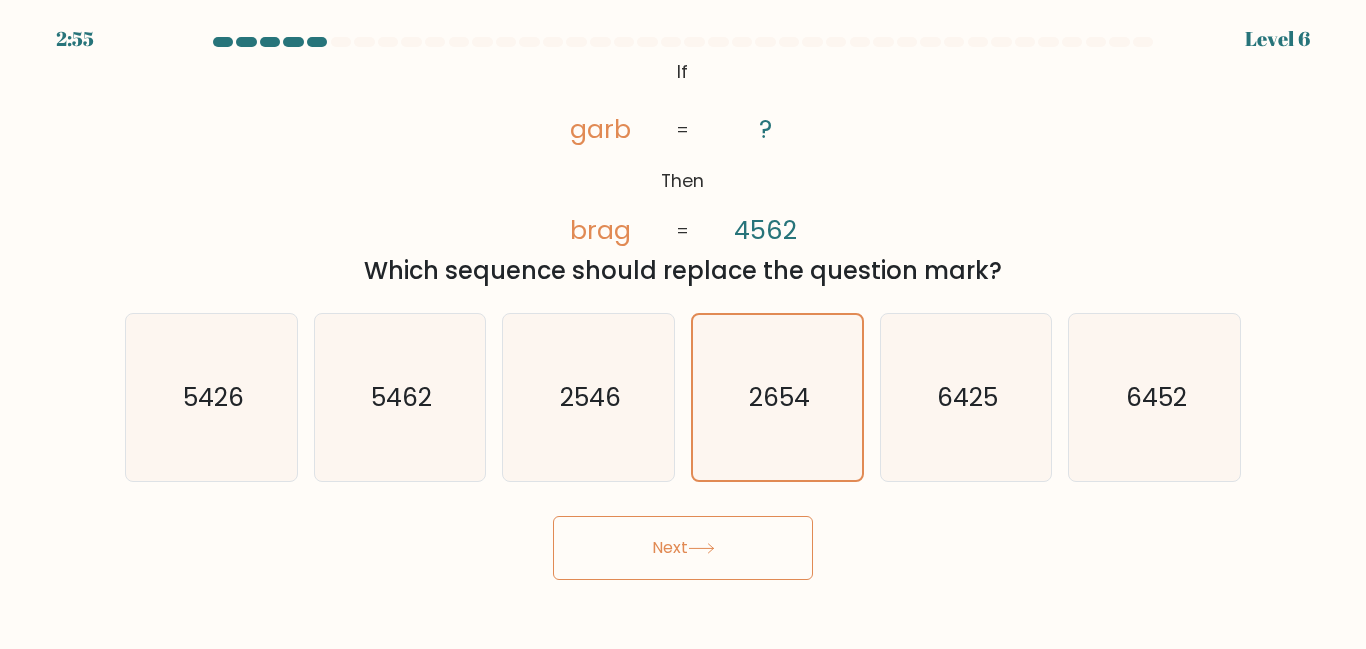 click on "Next" at bounding box center [683, 548] 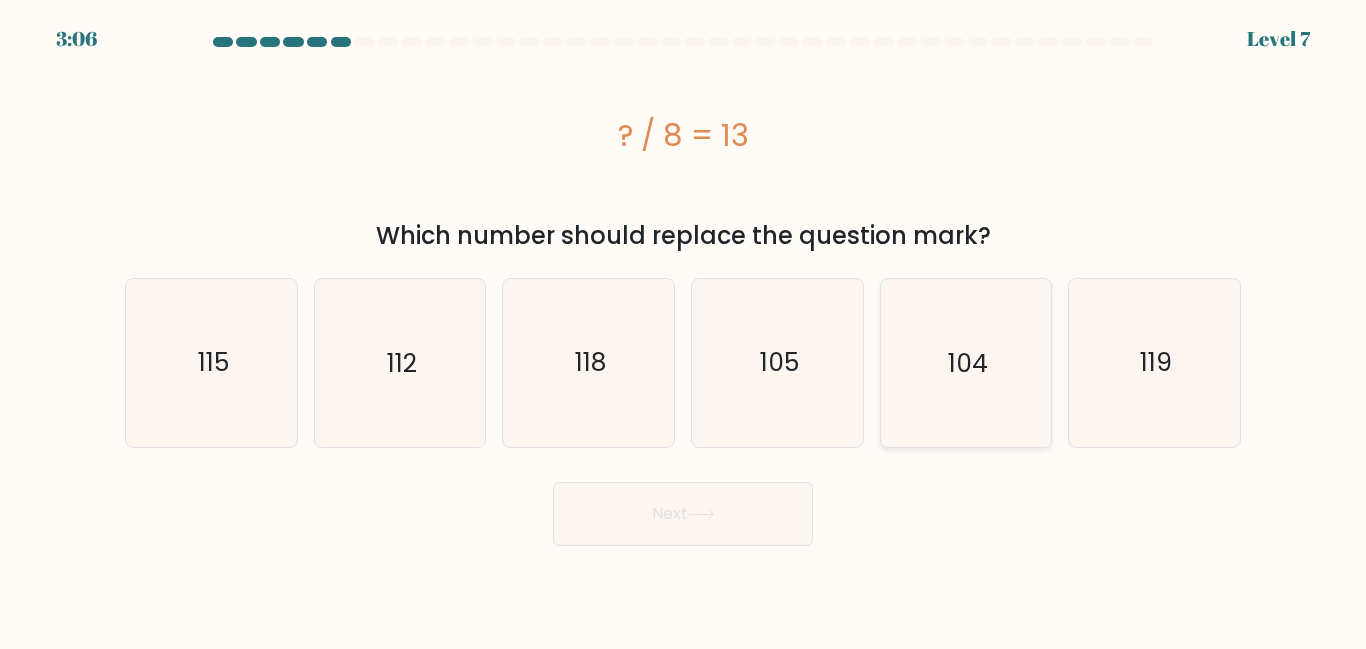 click on "104" at bounding box center (968, 362) 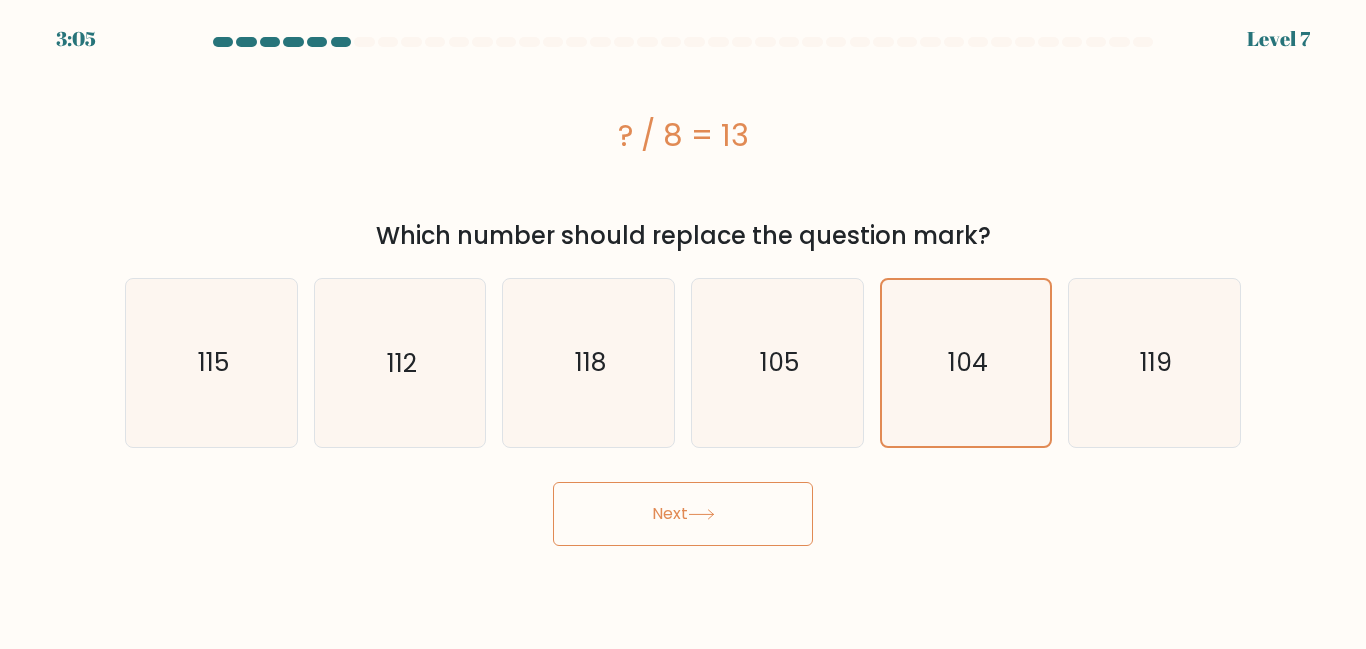 click on "Next" at bounding box center [683, 514] 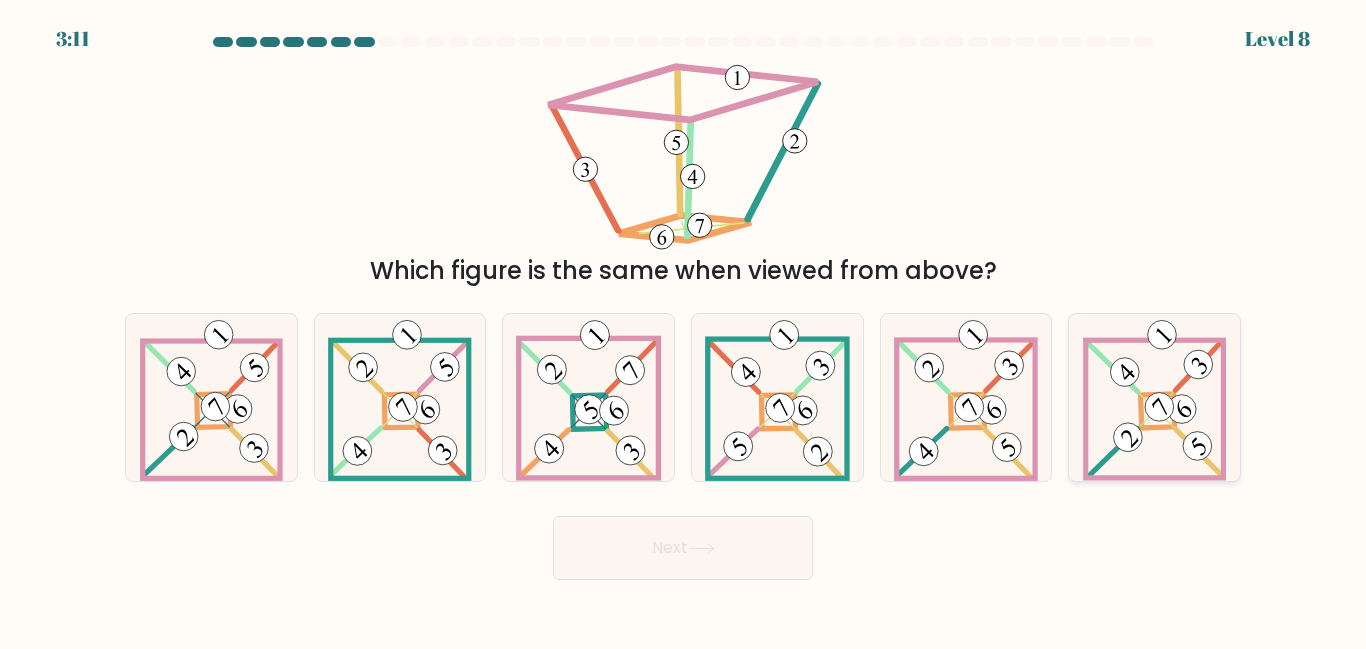 click at bounding box center [1155, 397] 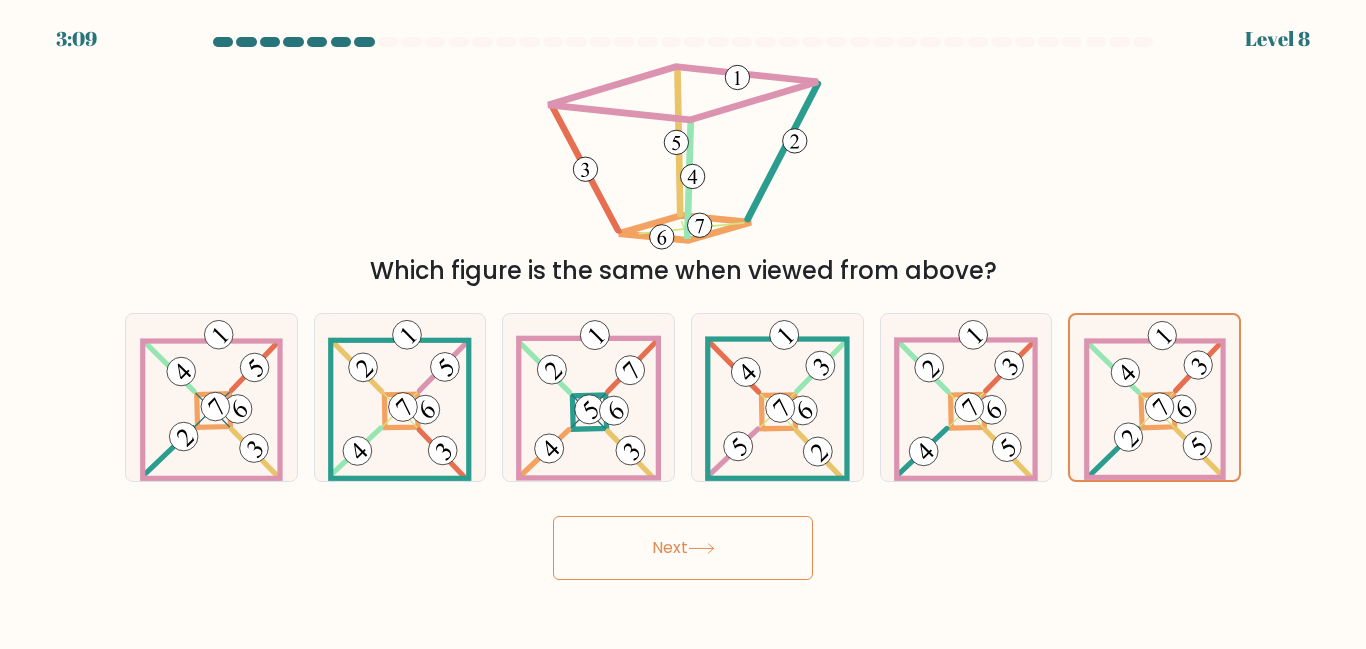 click on "Next" at bounding box center [683, 548] 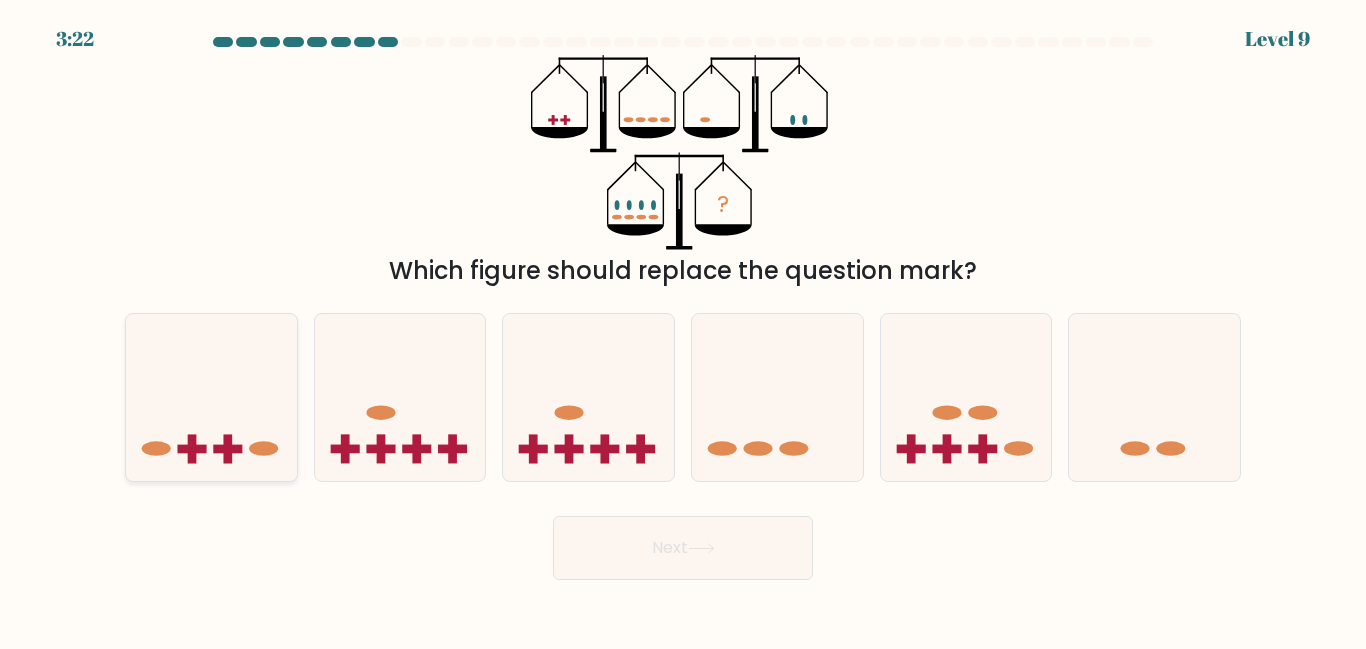 click at bounding box center (211, 397) 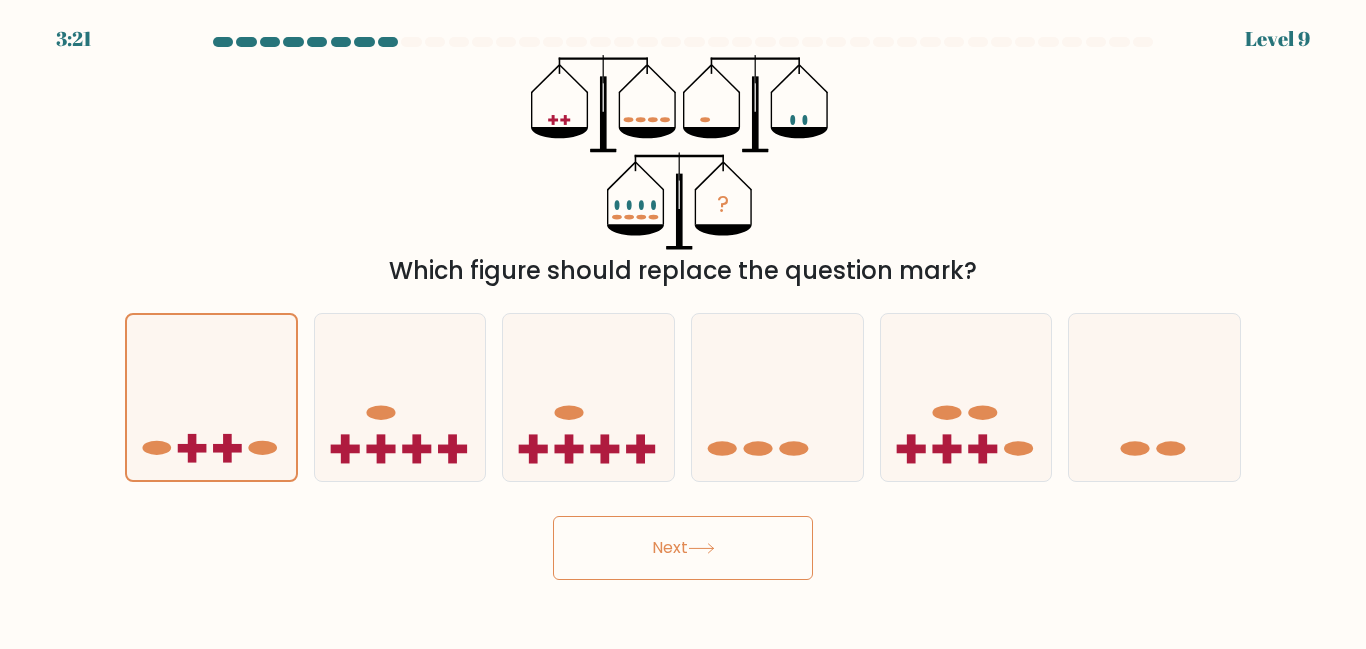 click on "Next" at bounding box center (683, 548) 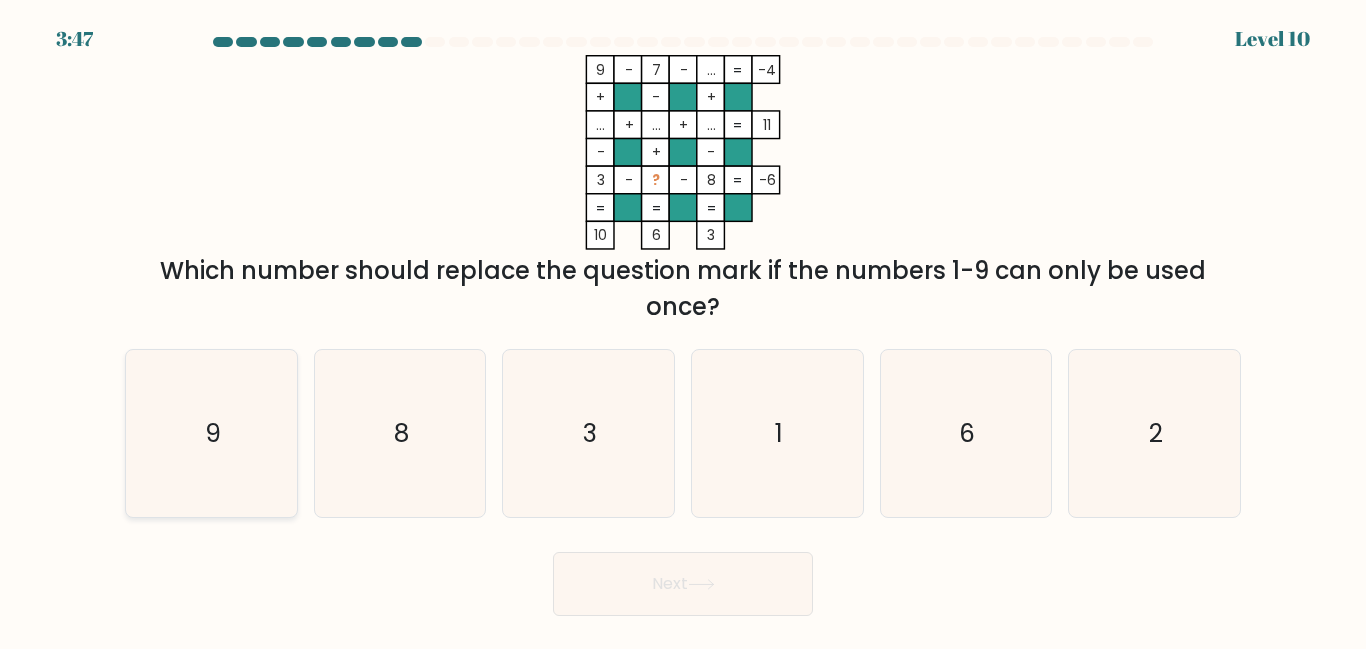 click on "9" at bounding box center [211, 433] 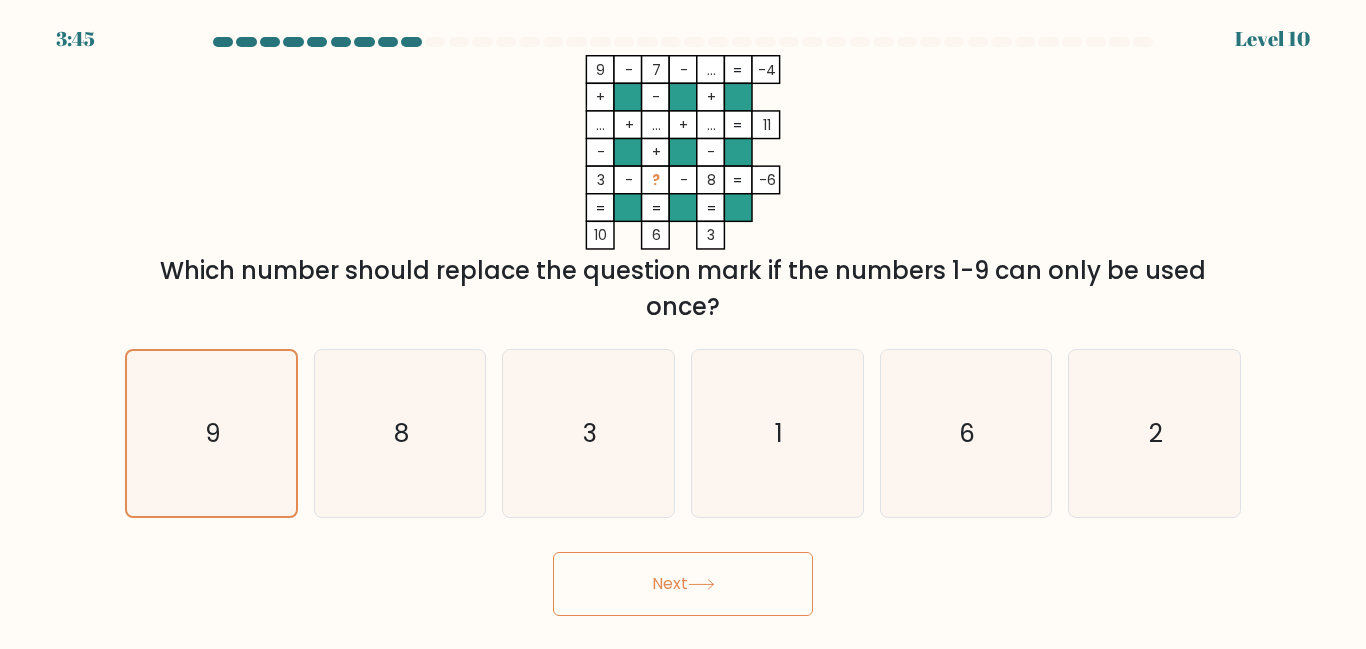 click on "Next" at bounding box center [683, 584] 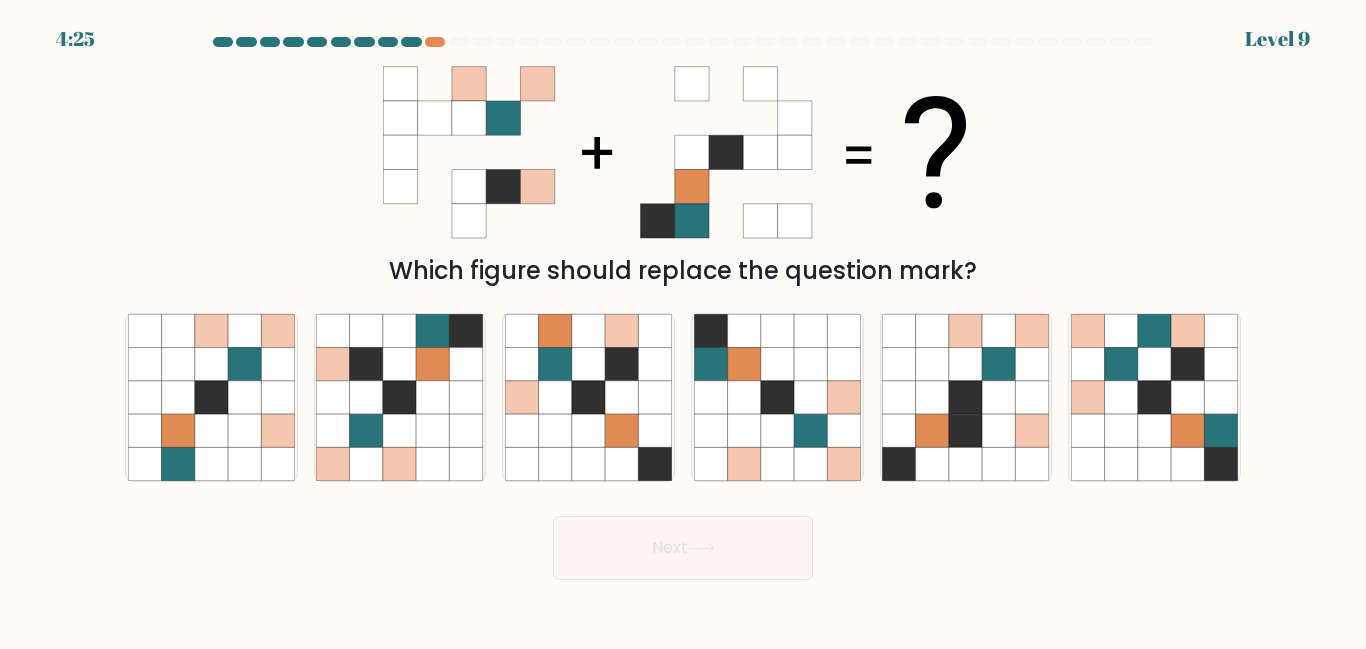 click on "c." at bounding box center (588, 397) 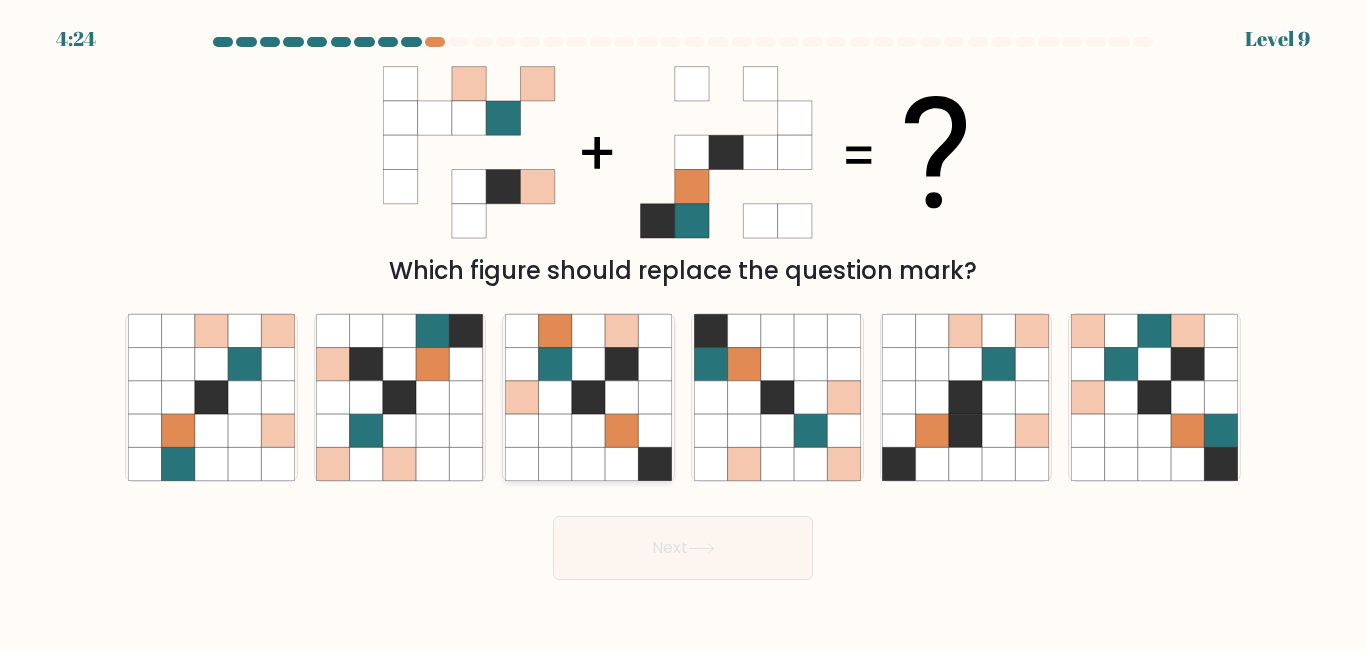 click at bounding box center (555, 397) 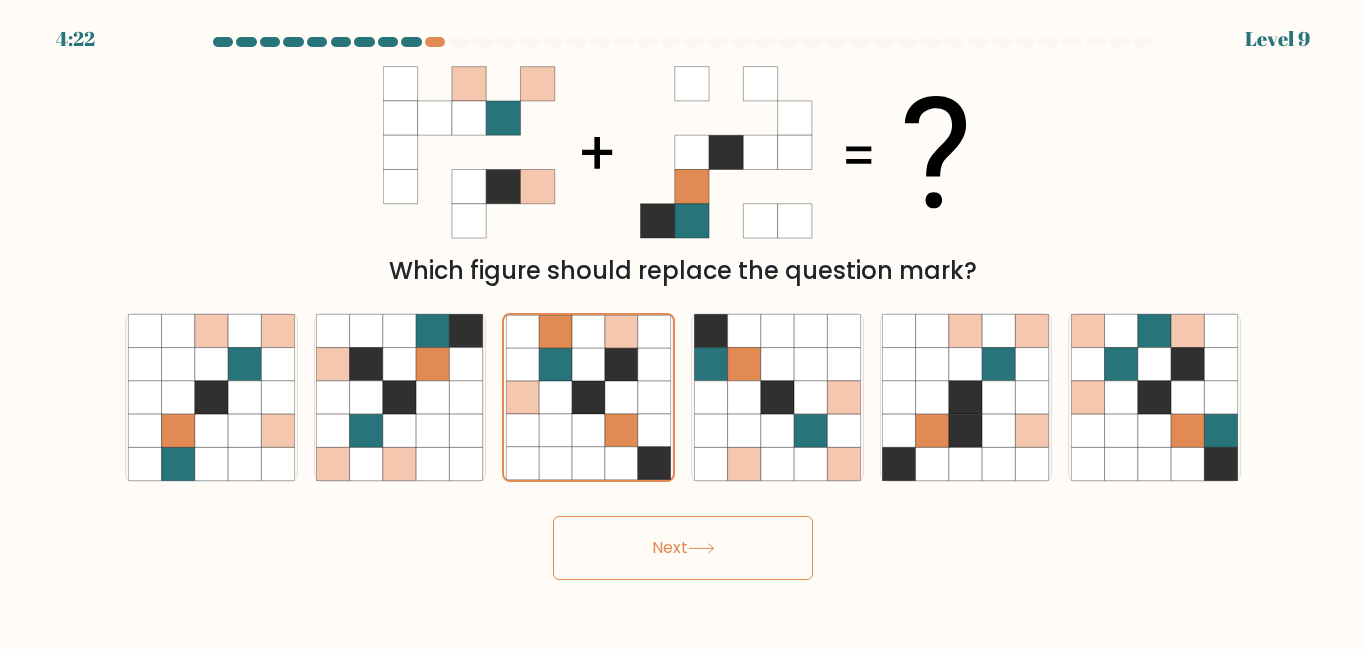 click on "Next" at bounding box center [683, 548] 